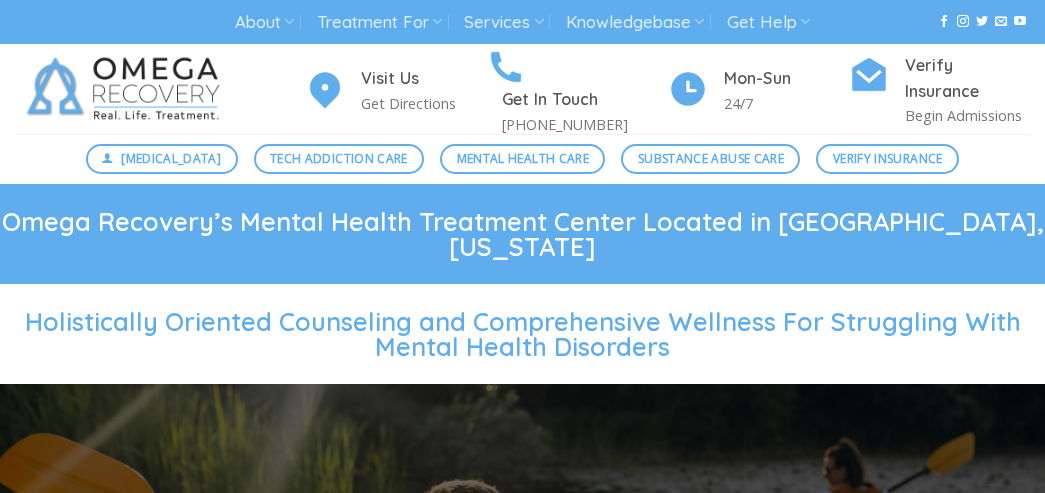 scroll, scrollTop: 0, scrollLeft: 0, axis: both 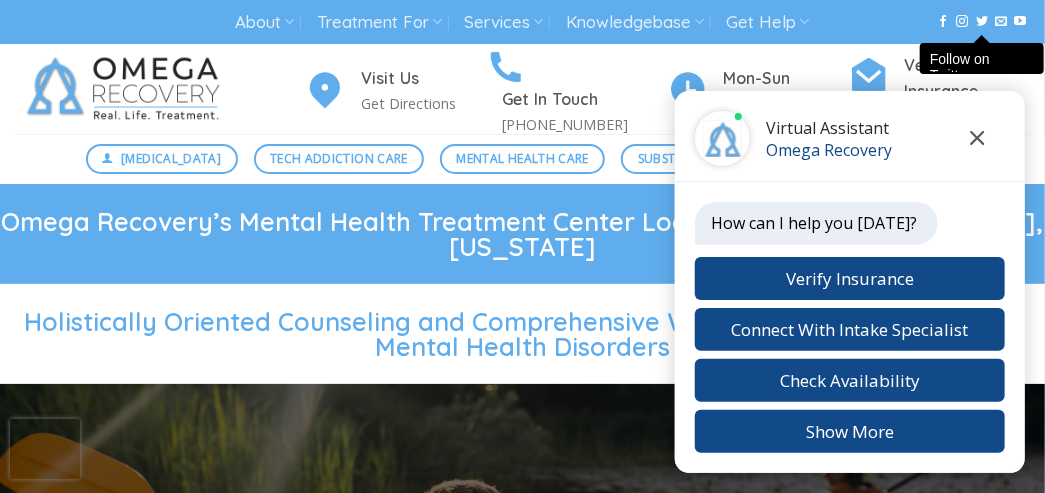 click 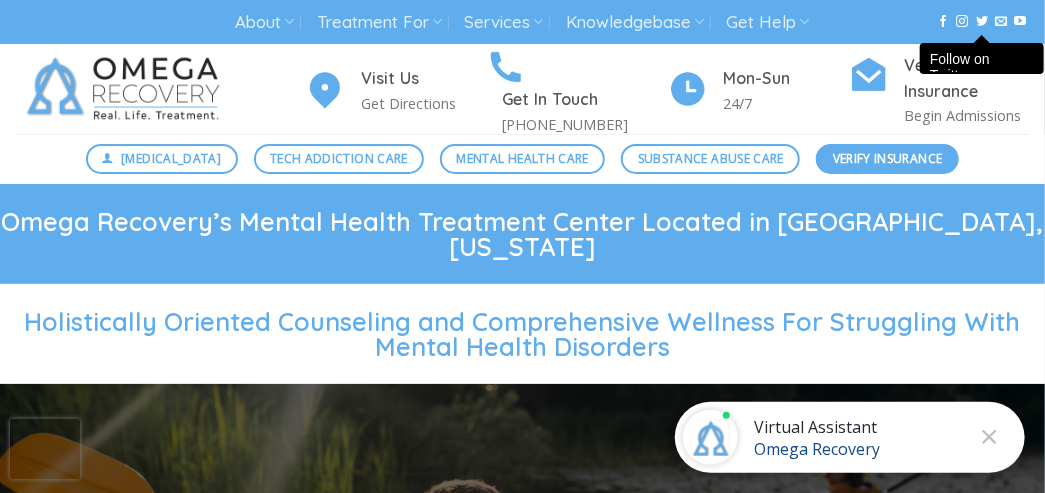 click on "Verify Insurance" at bounding box center [888, 158] 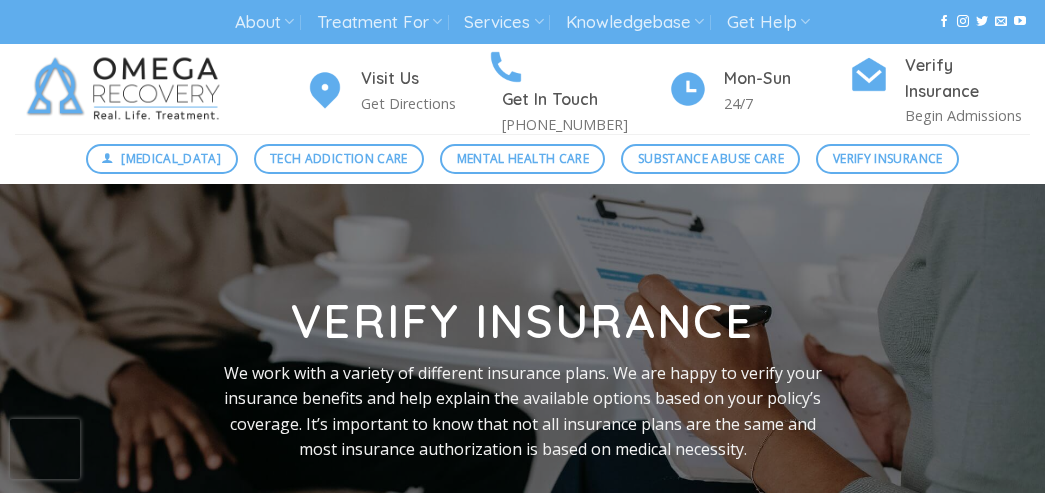 scroll, scrollTop: 0, scrollLeft: 0, axis: both 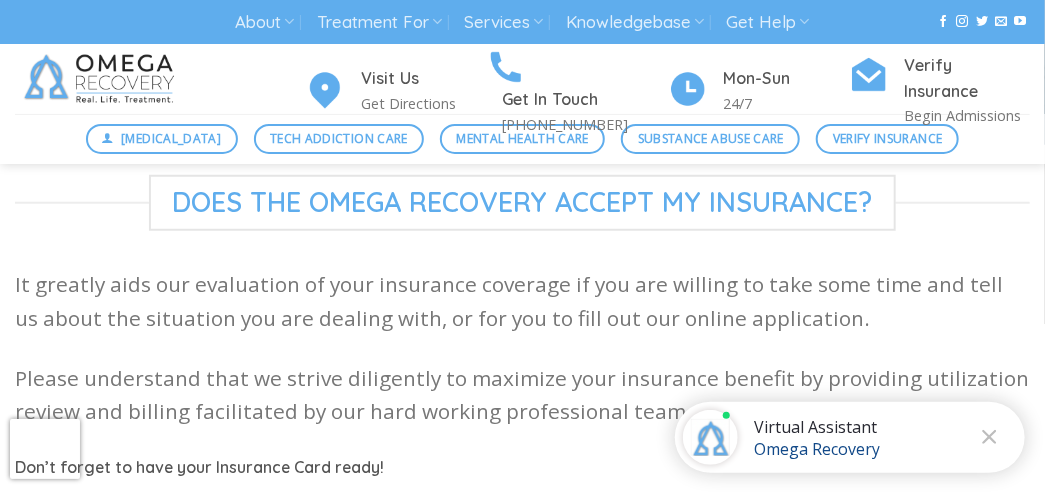 click on "Virtual Assistant Omega Recovery" at bounding box center (817, 438) 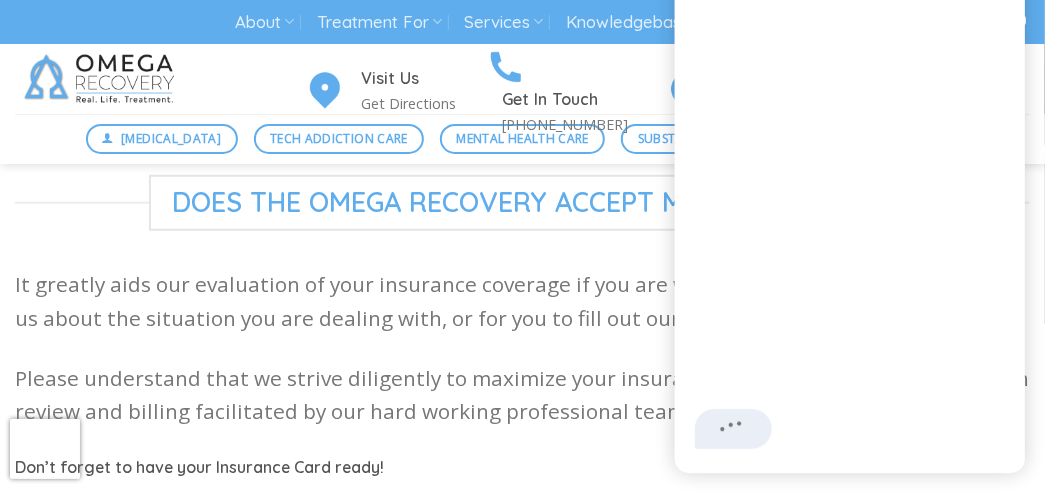 scroll, scrollTop: 3, scrollLeft: 0, axis: vertical 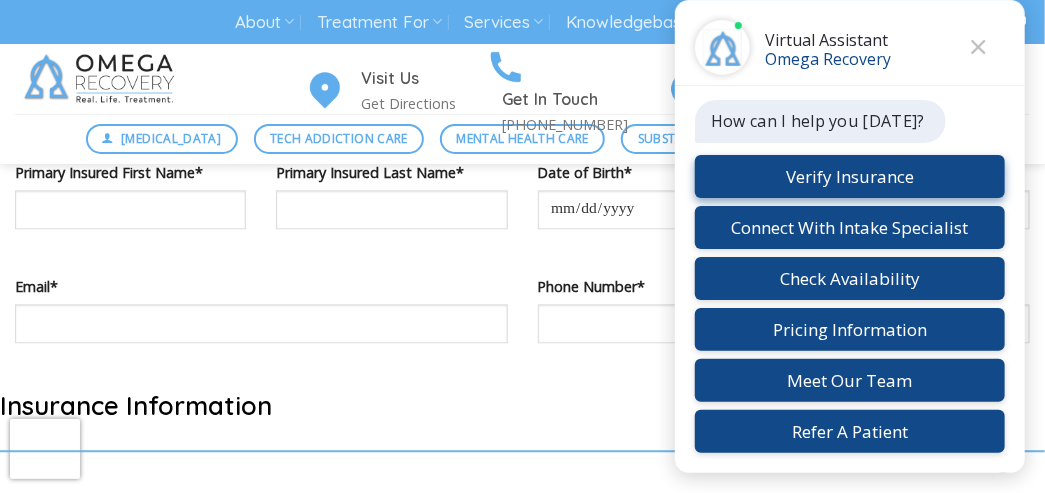 click on "Verify Insurance" at bounding box center (850, 176) 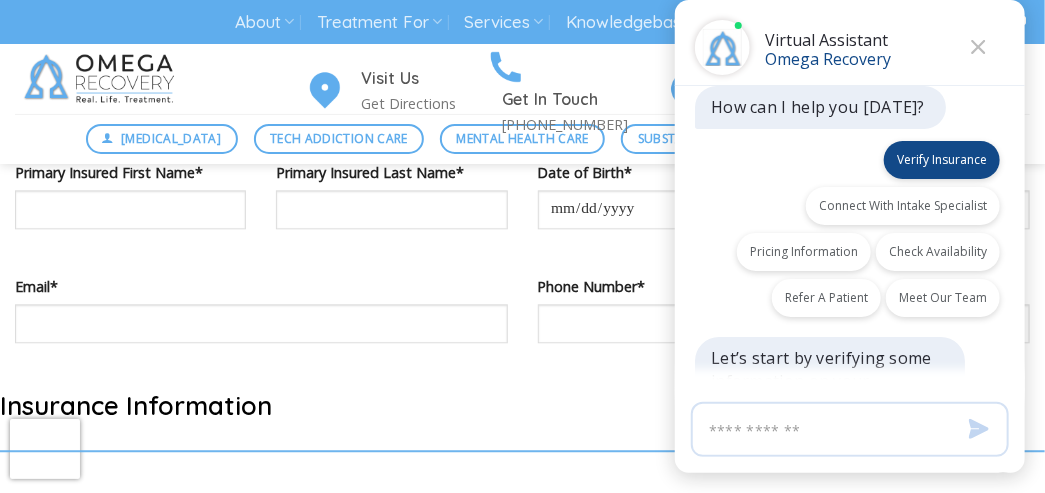 scroll, scrollTop: 0, scrollLeft: 0, axis: both 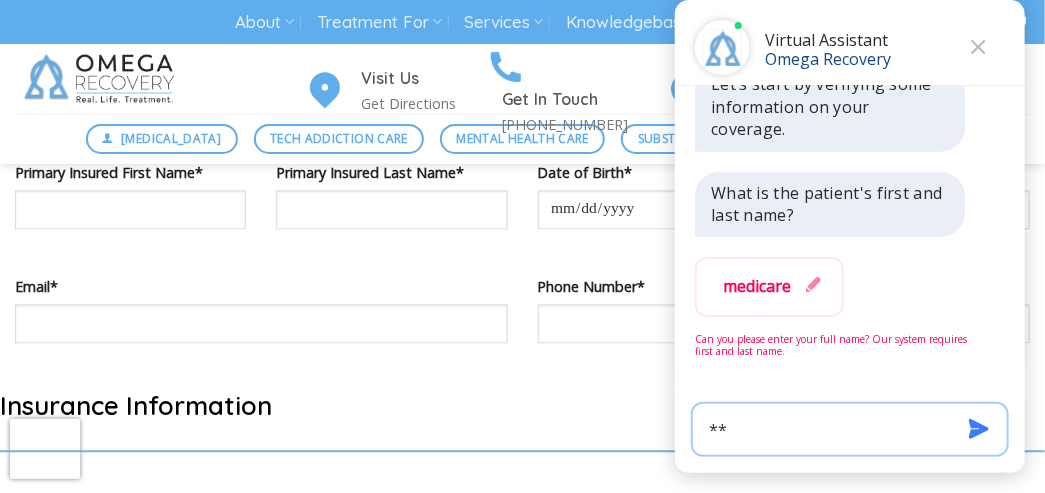 type on "*" 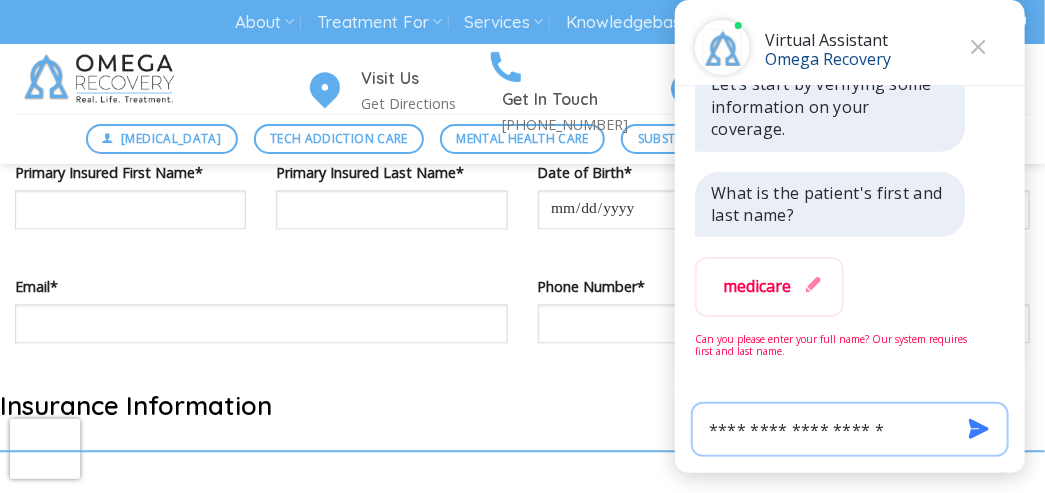 type on "**********" 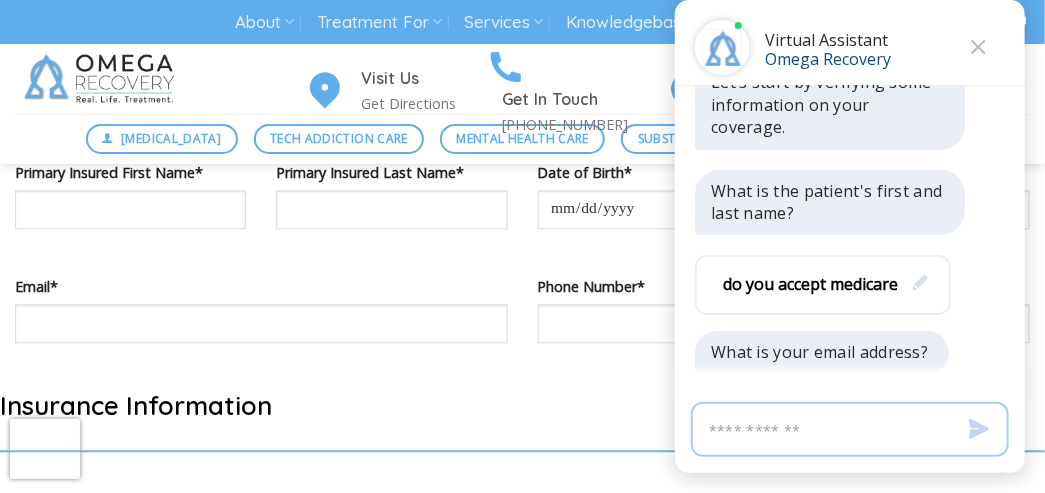 scroll, scrollTop: 302, scrollLeft: 0, axis: vertical 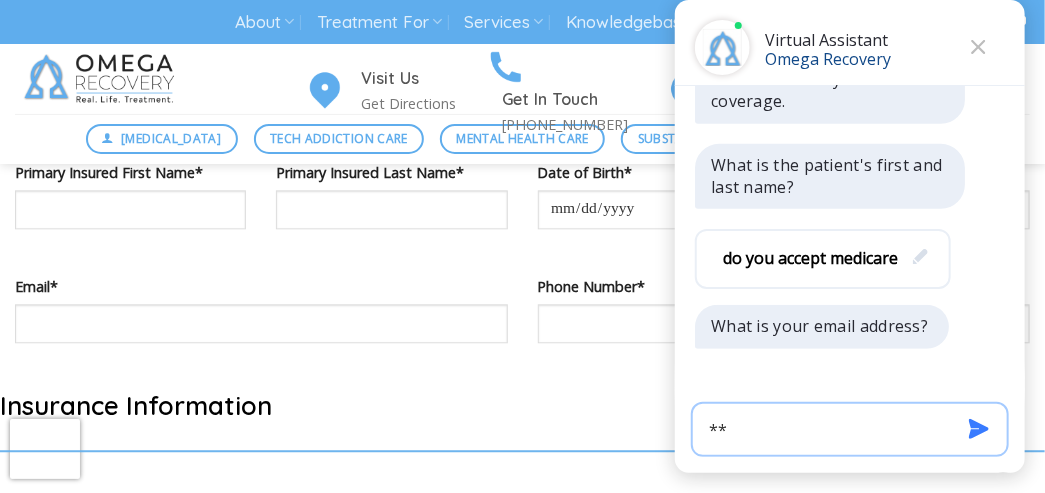 type on "**********" 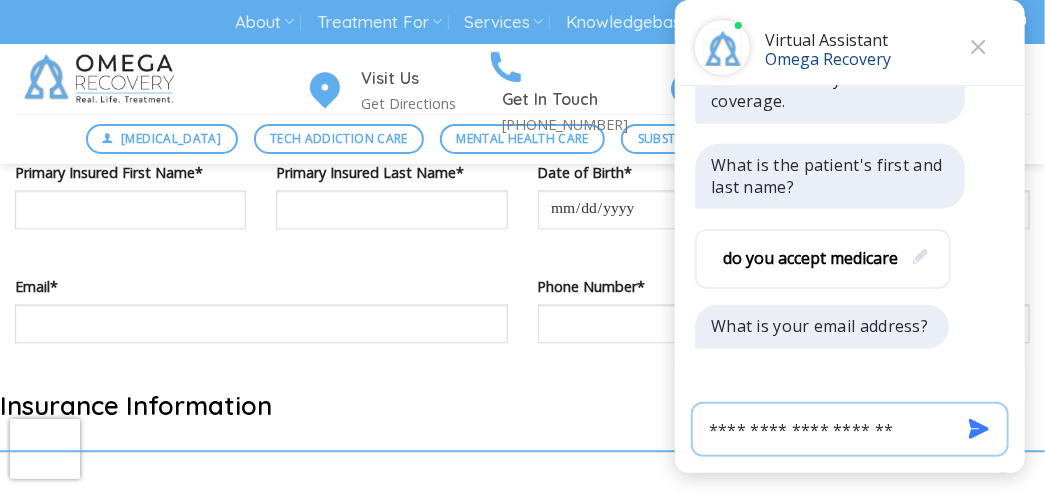 type 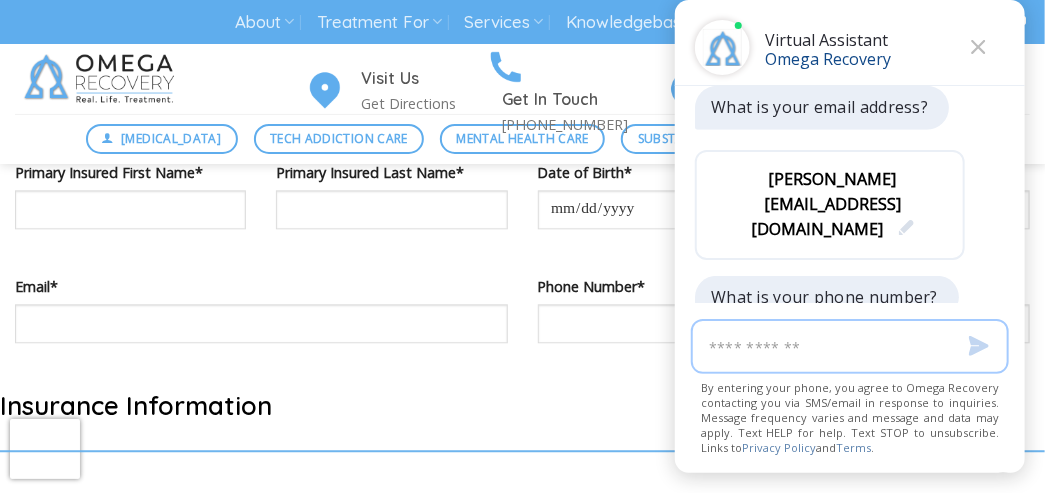 scroll, scrollTop: 548, scrollLeft: 0, axis: vertical 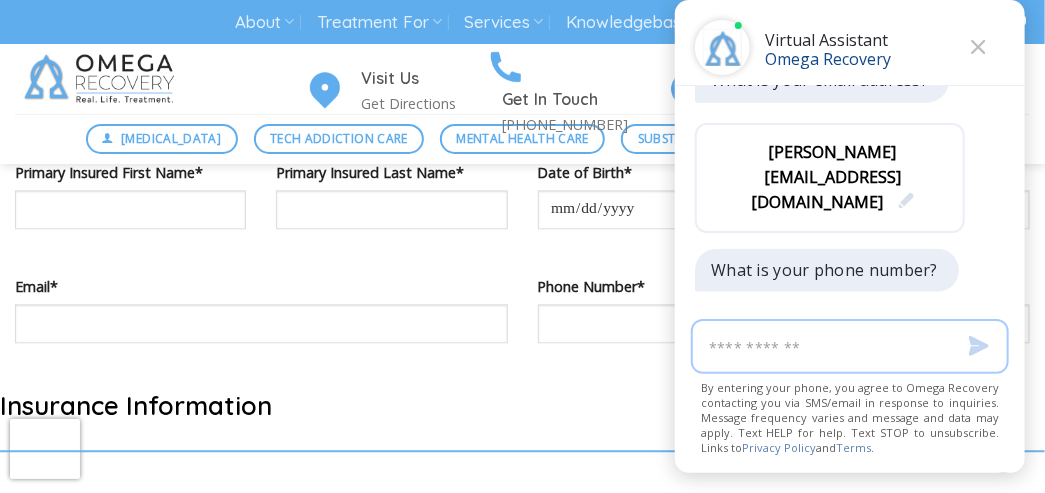 type 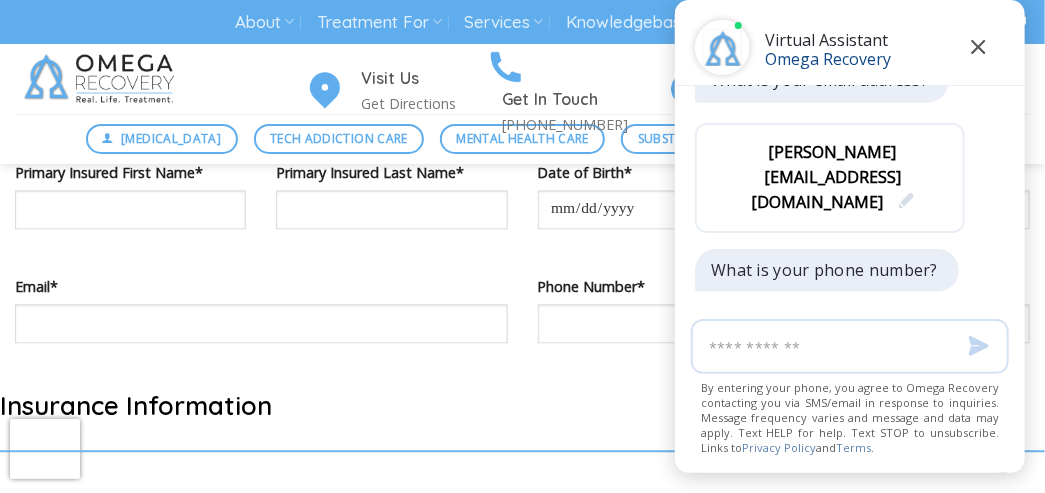 click 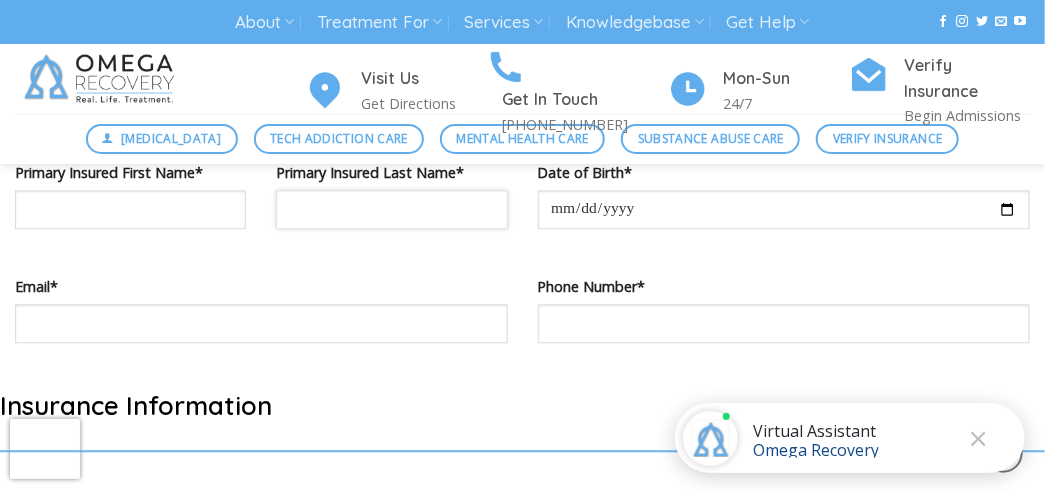 click at bounding box center (391, 209) 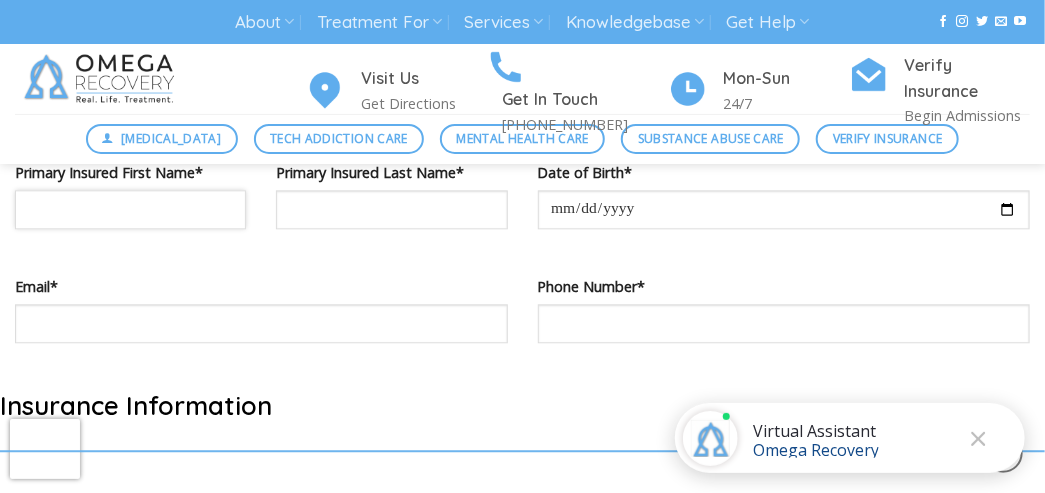 click at bounding box center (130, 209) 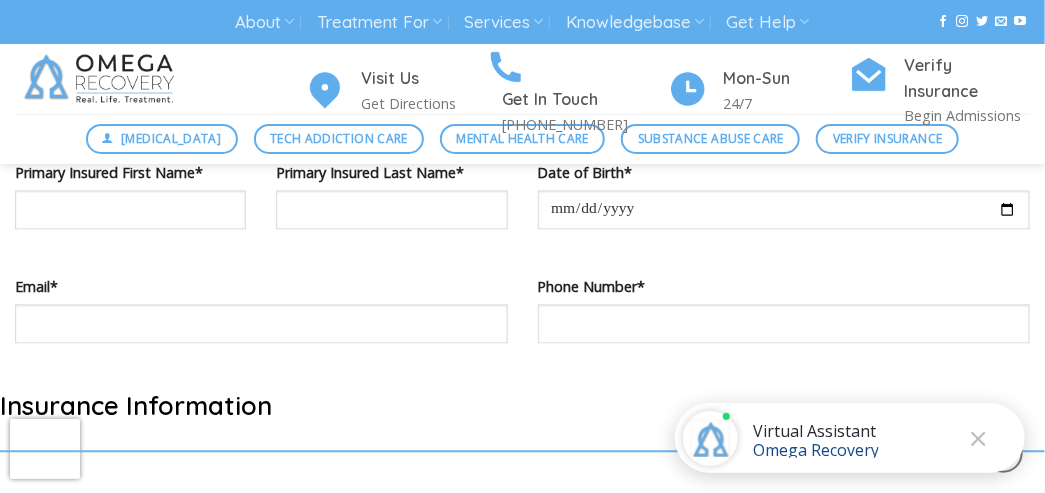 click on "Email*" at bounding box center [261, 286] 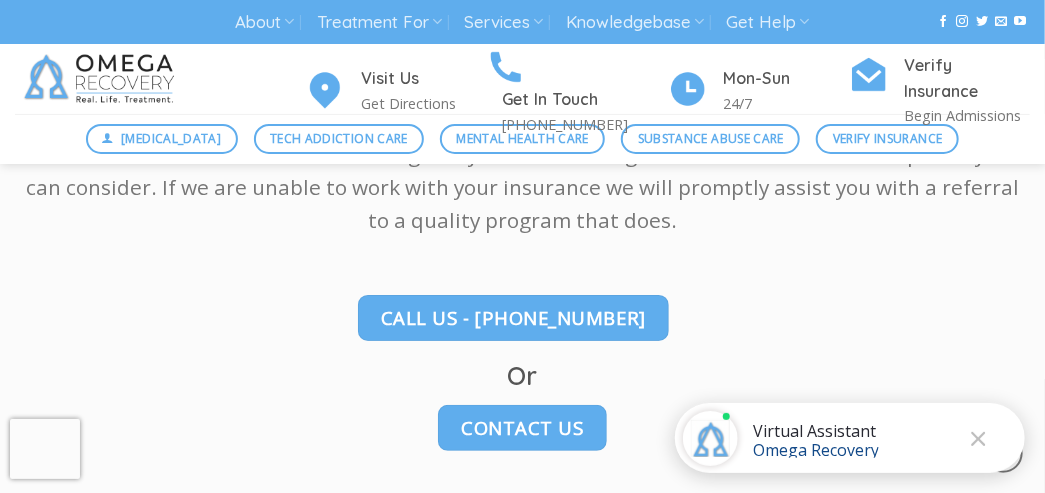 scroll, scrollTop: 2711, scrollLeft: 0, axis: vertical 